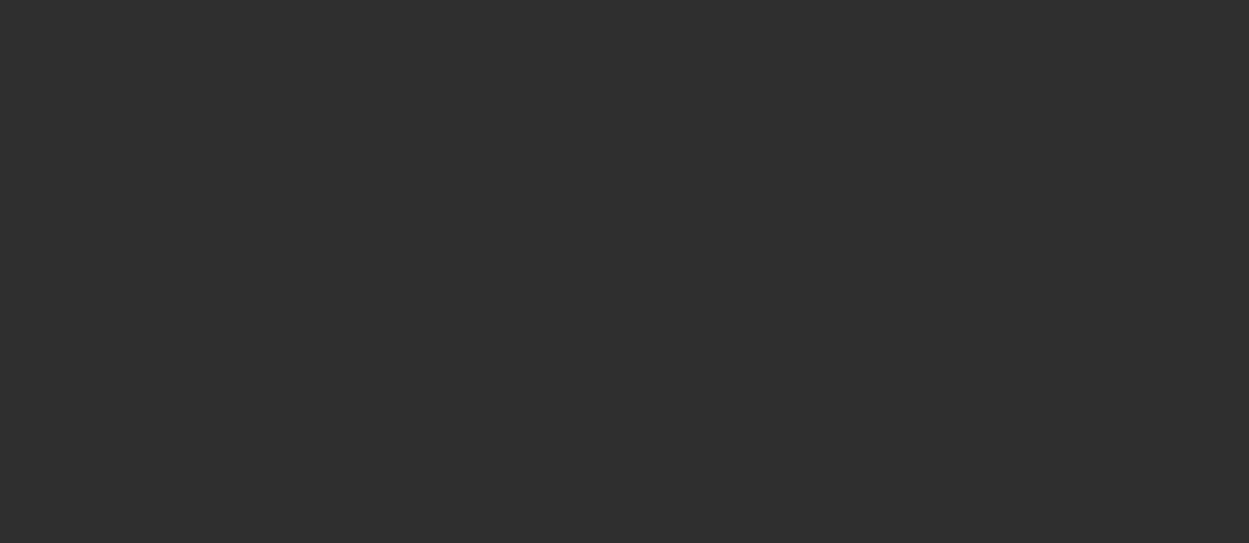 scroll, scrollTop: 0, scrollLeft: 0, axis: both 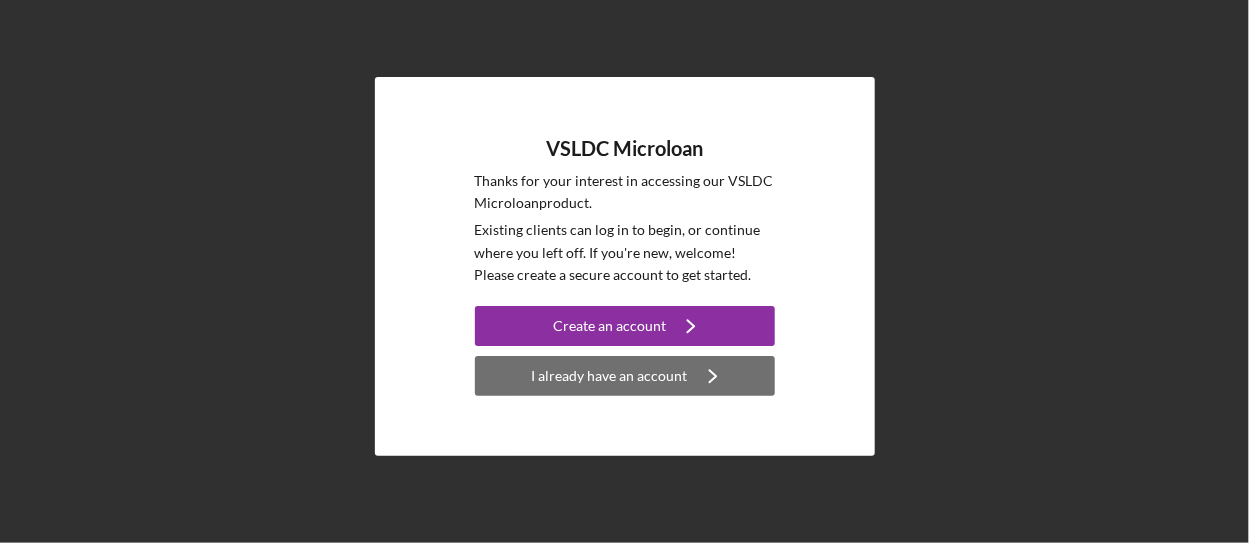 click on "I already have an account" at bounding box center (610, 376) 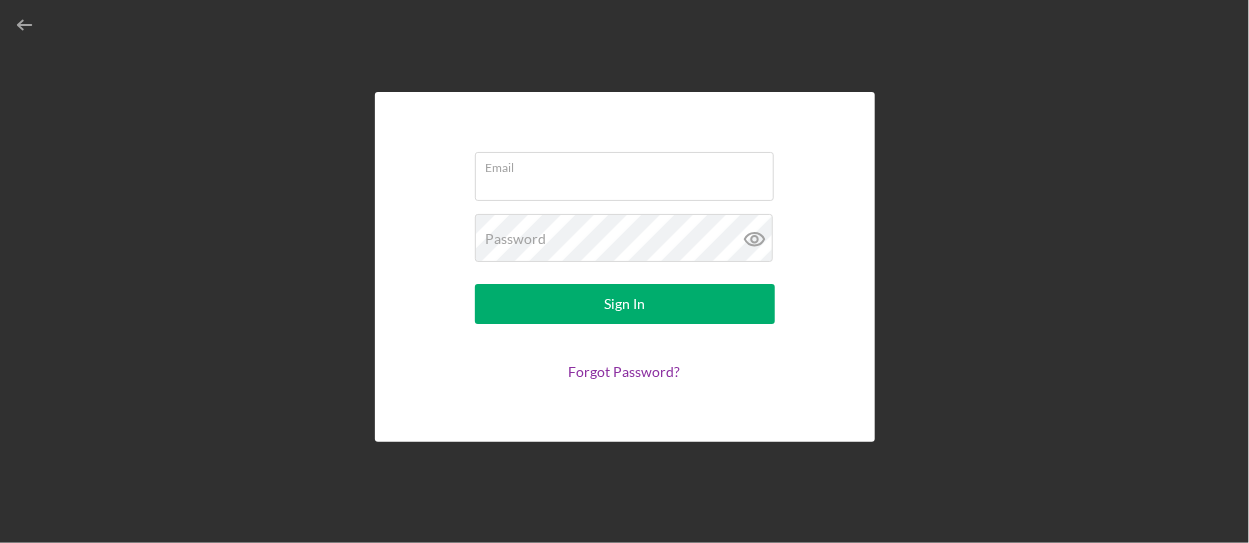 type on "joben8419@gmail.com" 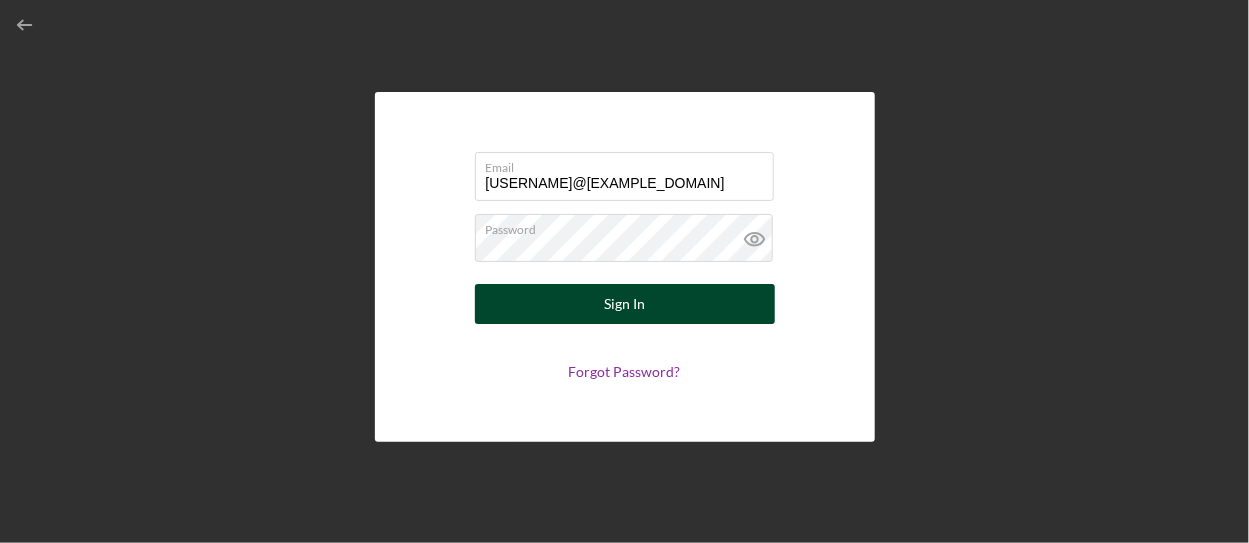 click on "Sign In" at bounding box center [624, 304] 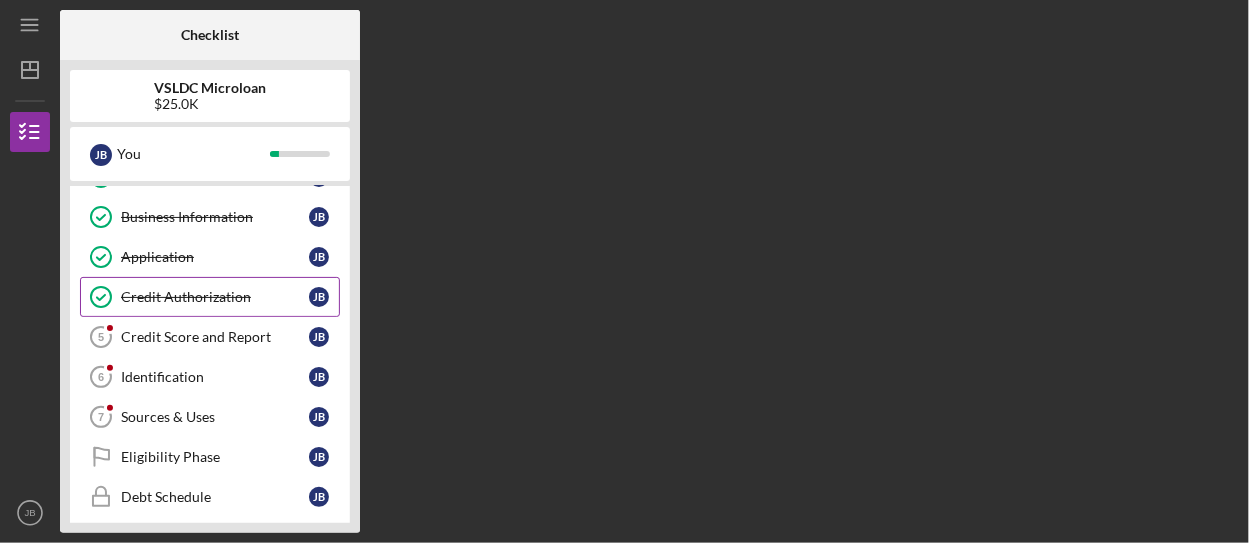 scroll, scrollTop: 100, scrollLeft: 0, axis: vertical 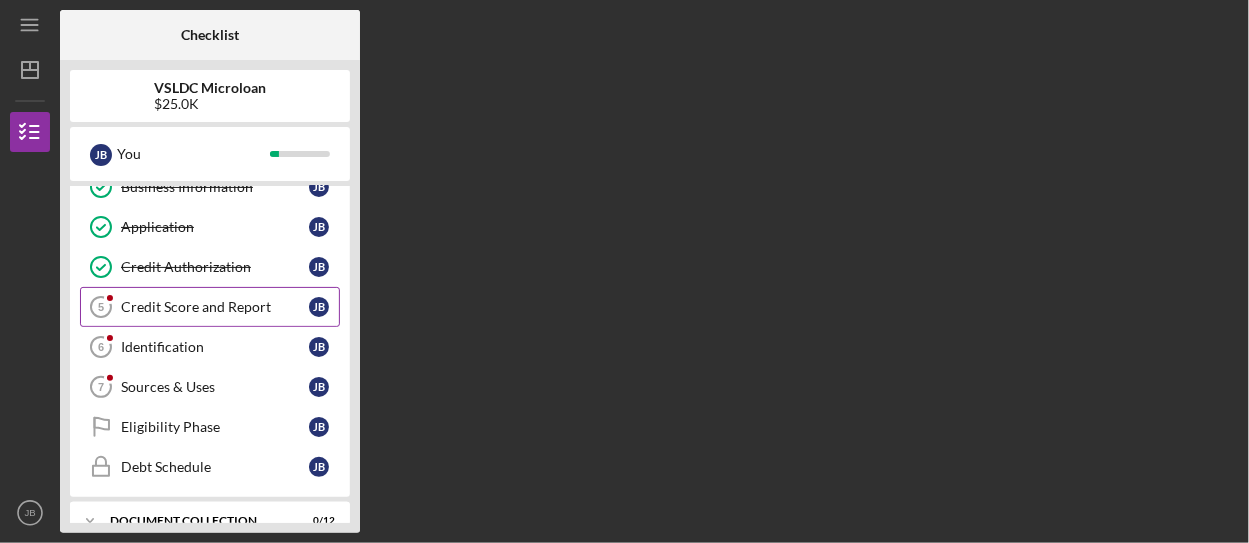 click on "Credit Score and Report" at bounding box center [215, 307] 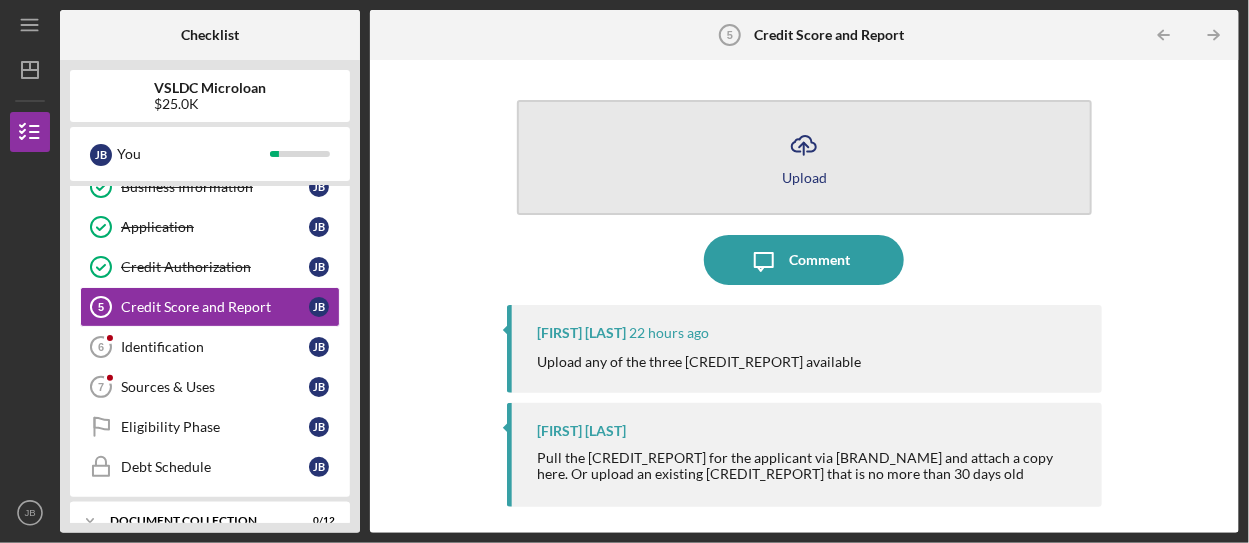 click on "Icon/Upload" 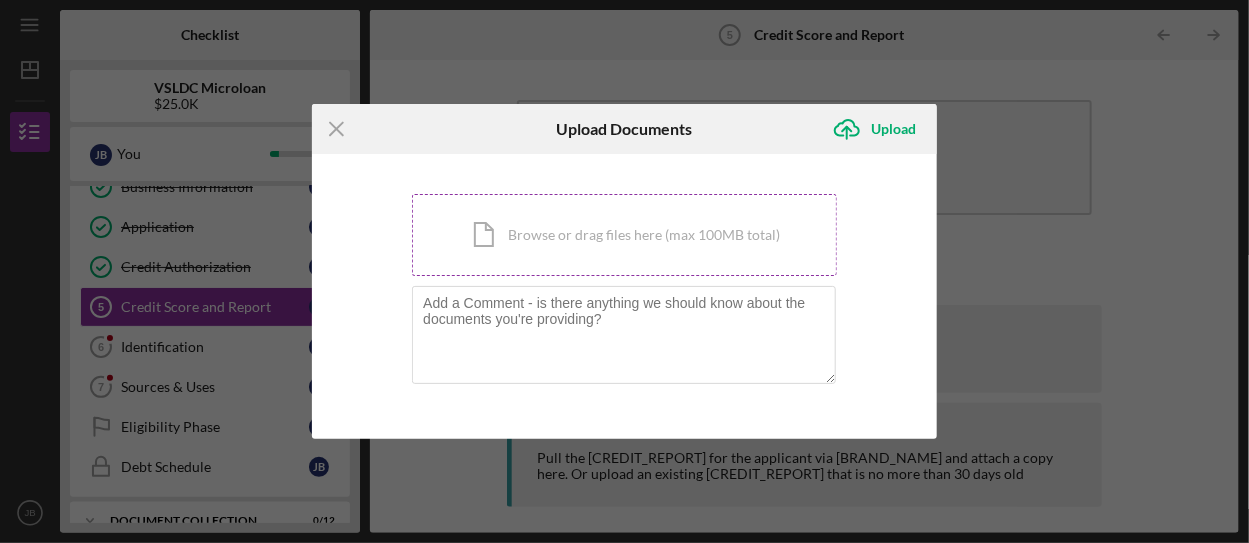 click on "Icon/Document Browse or drag files here (max 100MB total) Tap to choose files or take a photo" at bounding box center [624, 235] 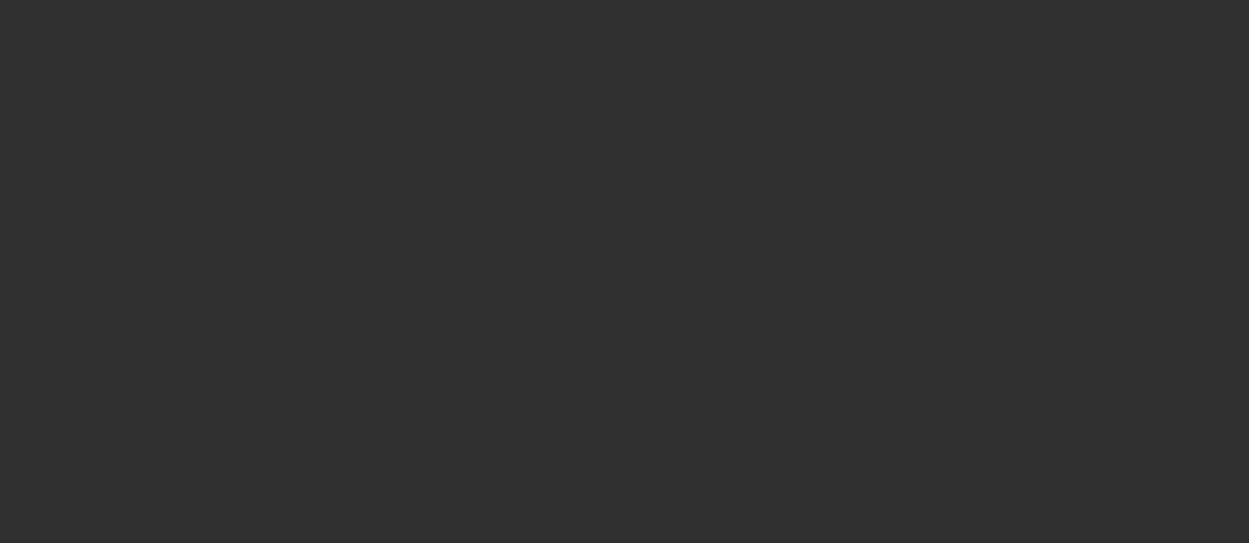 scroll, scrollTop: 0, scrollLeft: 0, axis: both 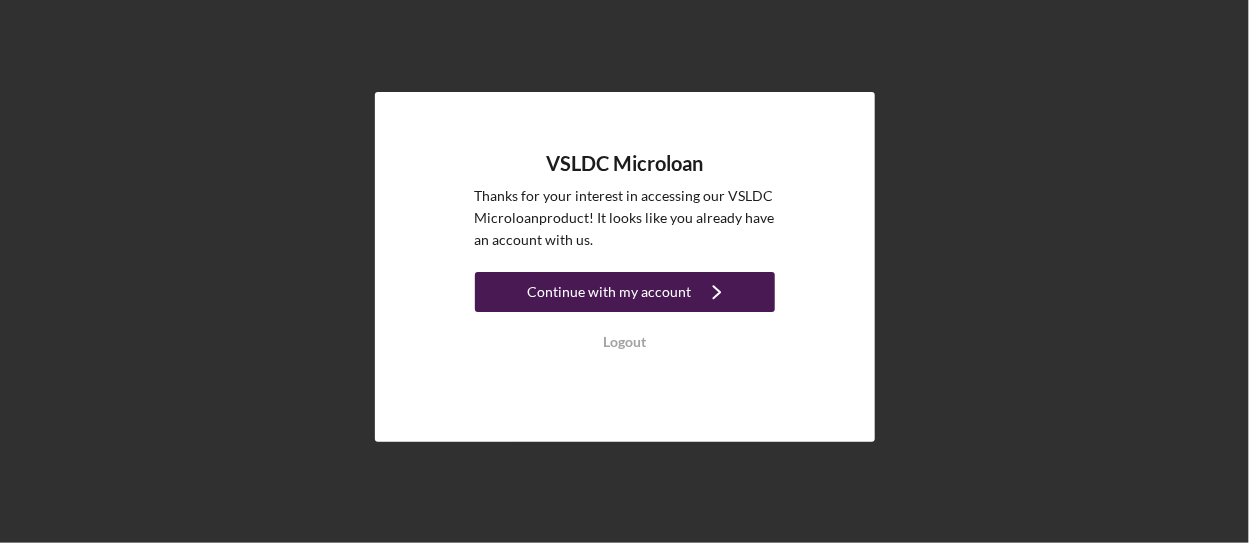 click on "Continue with my account" at bounding box center (610, 292) 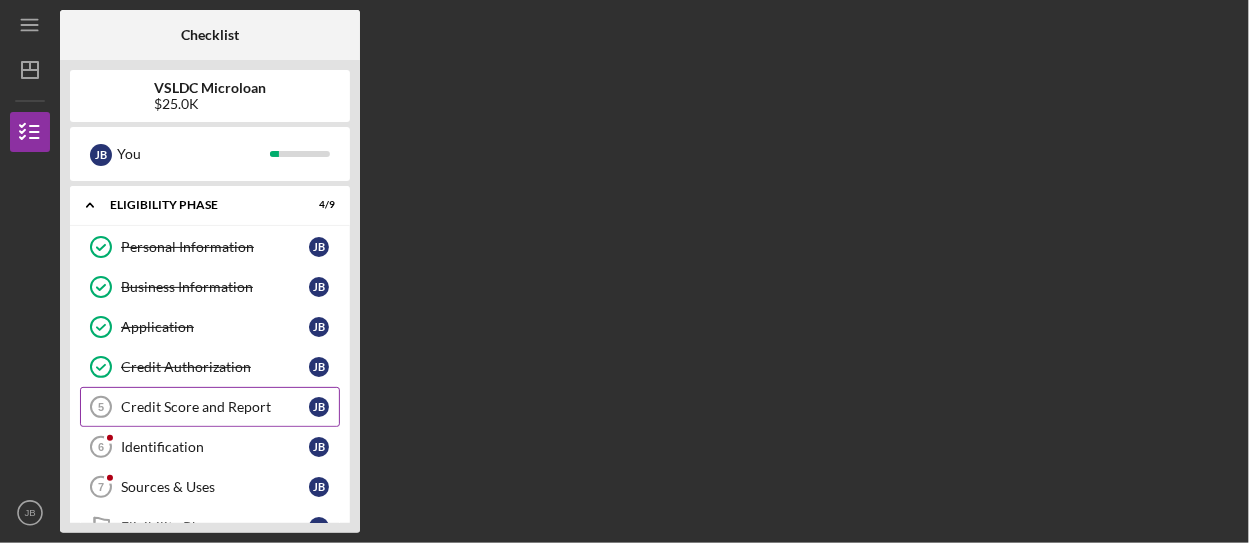 click on "Credit Score and Report" at bounding box center (215, 407) 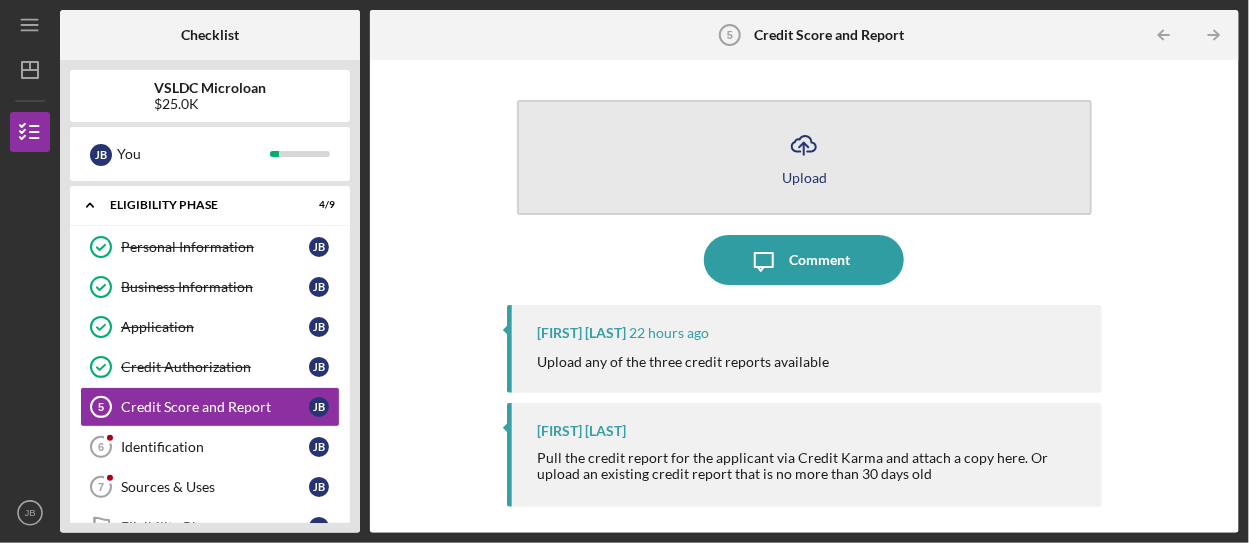 click on "Icon/Upload" 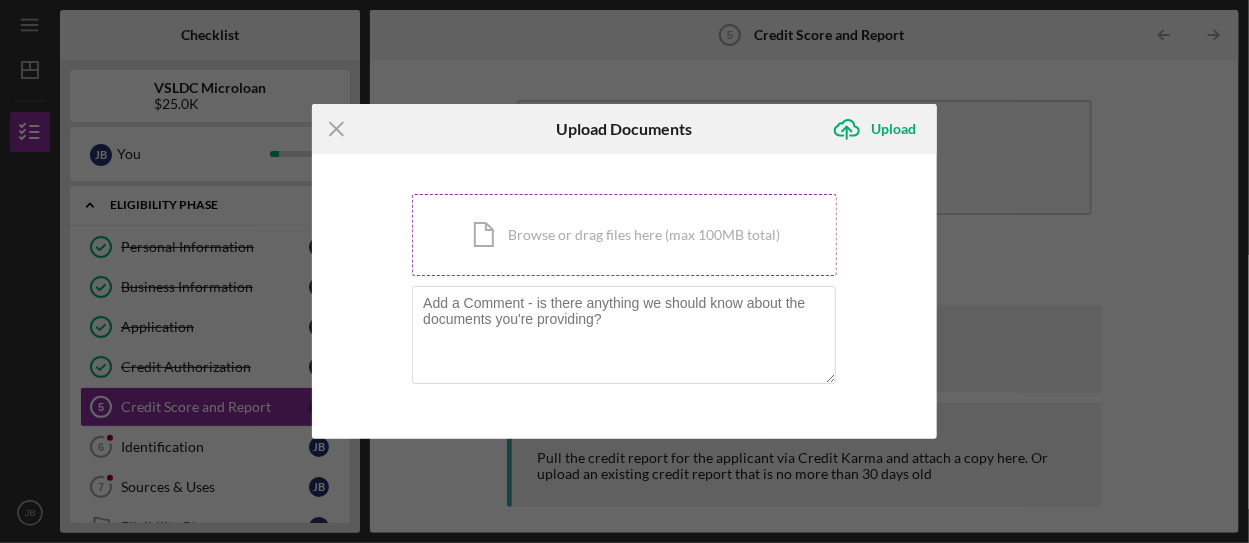 click on "Icon/Document Browse or drag files here (max 100MB total) Tap to choose files or take a photo" at bounding box center (624, 235) 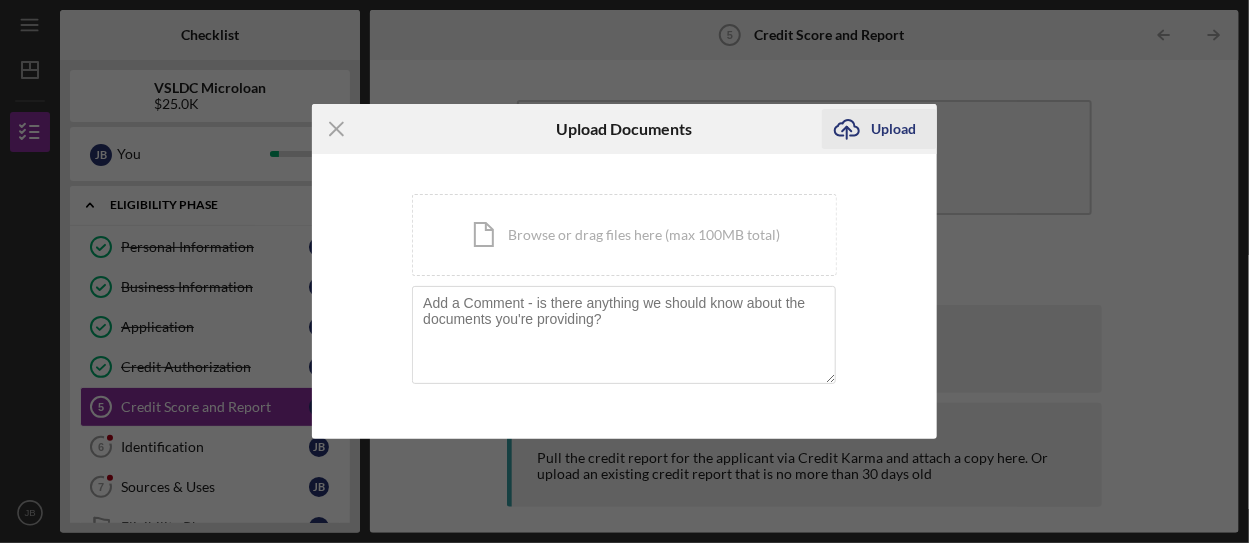 click on "Icon/Upload" 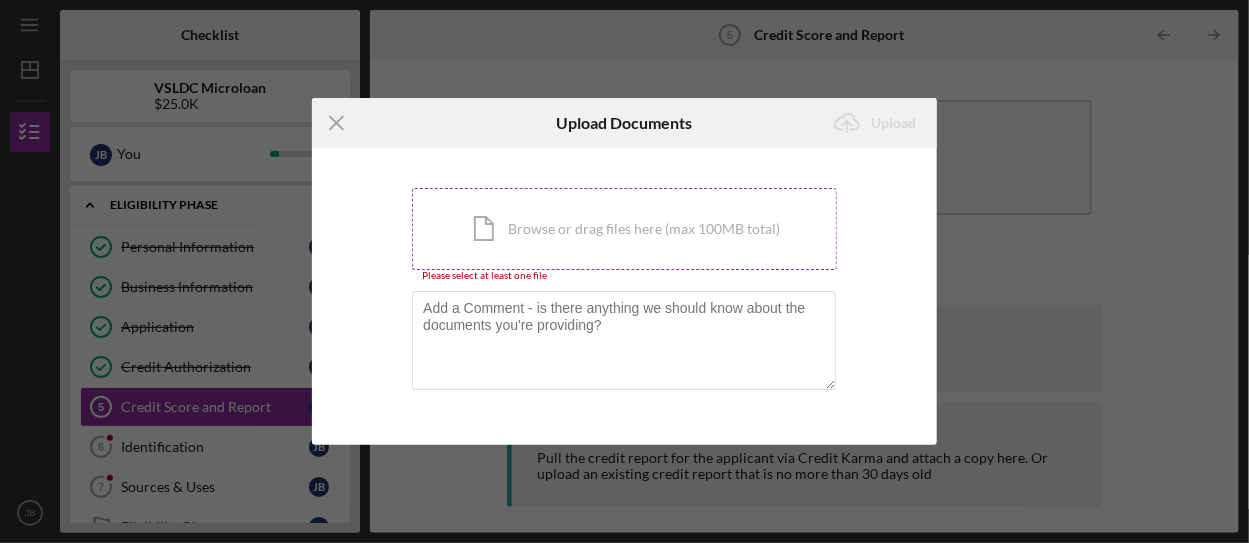 click on "Icon/Document Browse or drag files here (max 100MB total) Tap to choose files or take a photo" at bounding box center [624, 229] 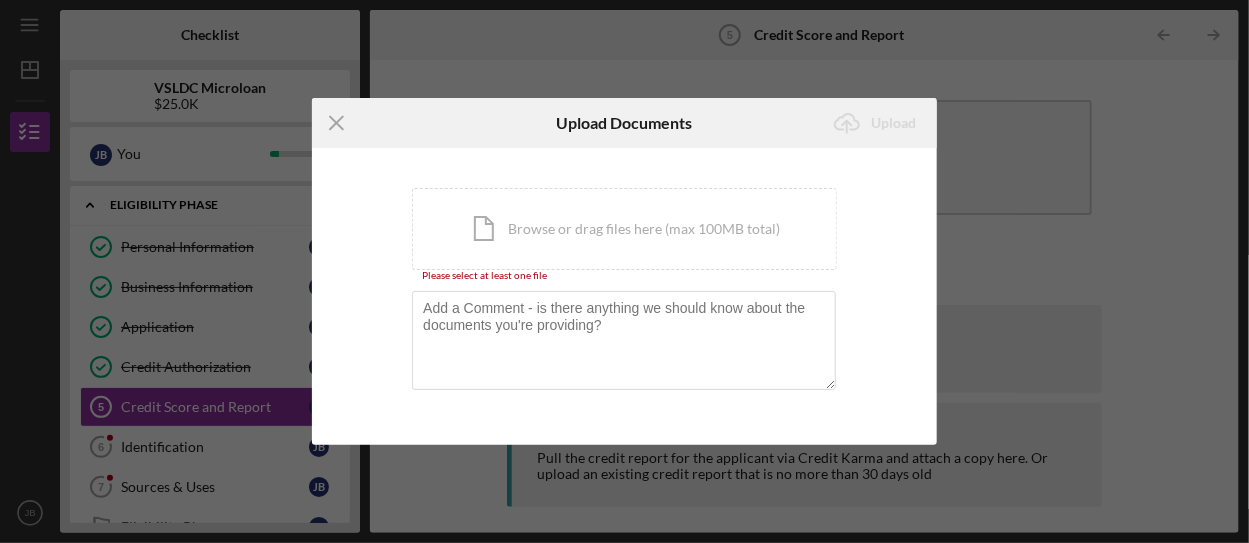 drag, startPoint x: 575, startPoint y: 245, endPoint x: 377, endPoint y: 295, distance: 204.21558 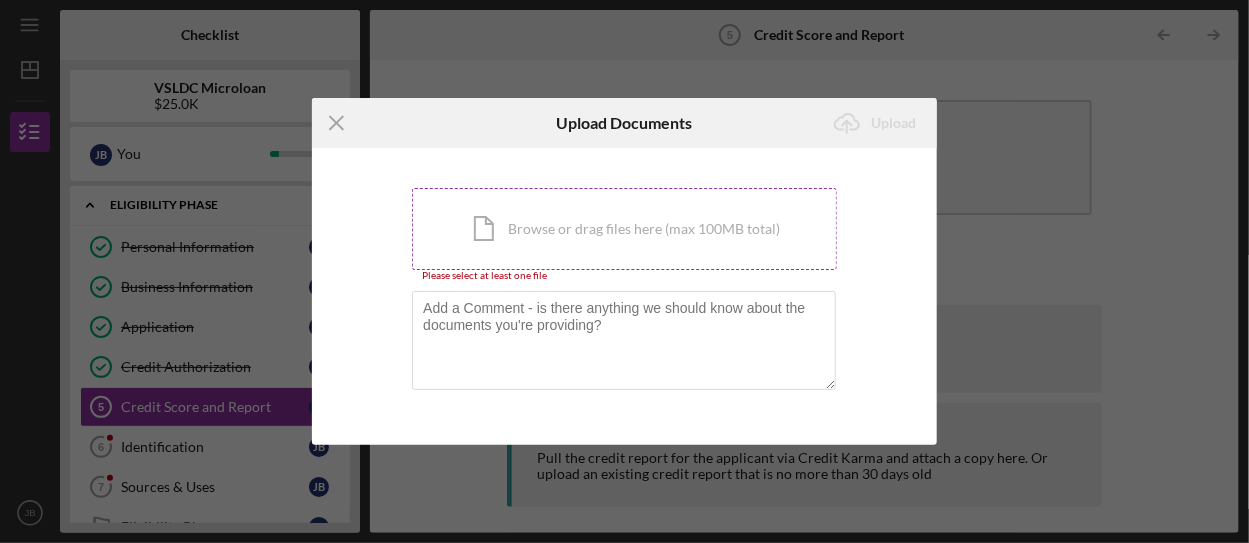 click on "Icon/Document Browse or drag files here (max 100MB total) Tap to choose files or take a photo" at bounding box center [624, 229] 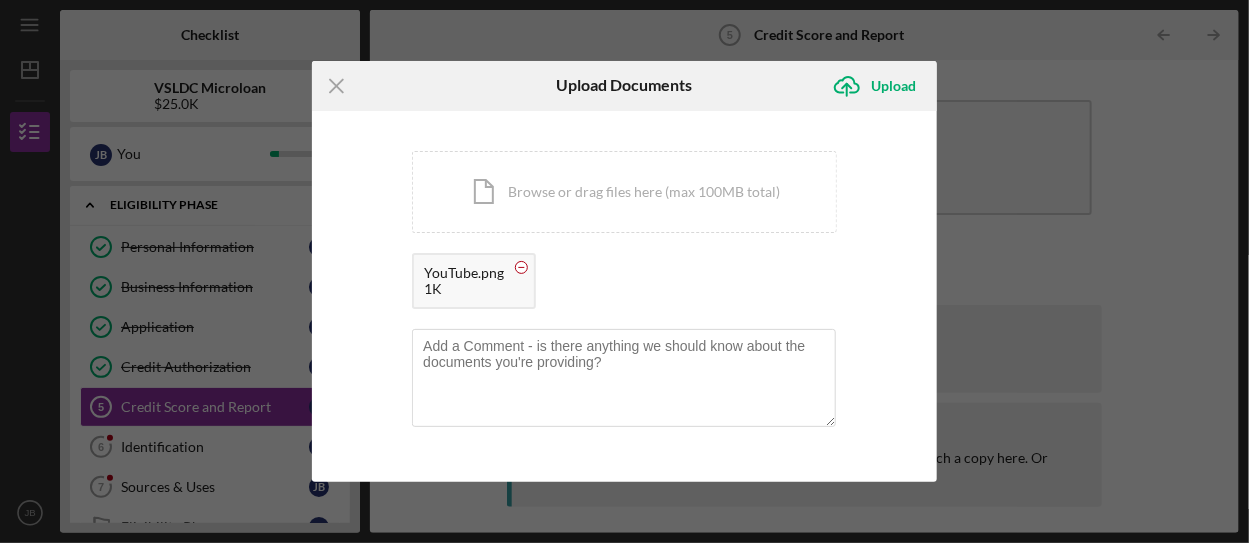 click 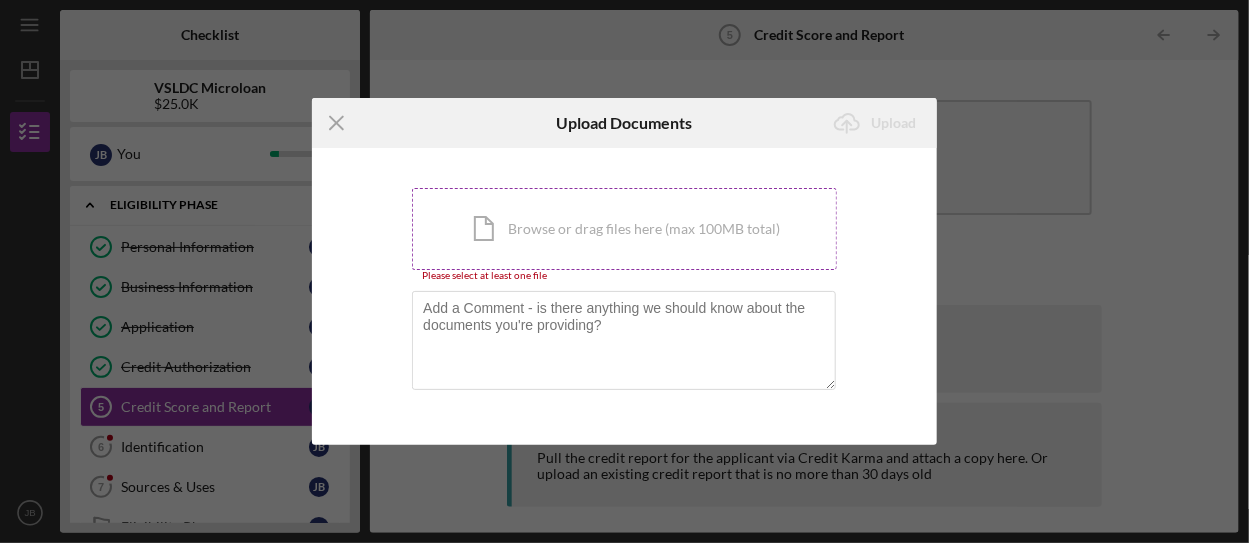click on "Icon/Document Browse or drag files here (max 100MB total) Tap to choose files or take a photo" at bounding box center [624, 229] 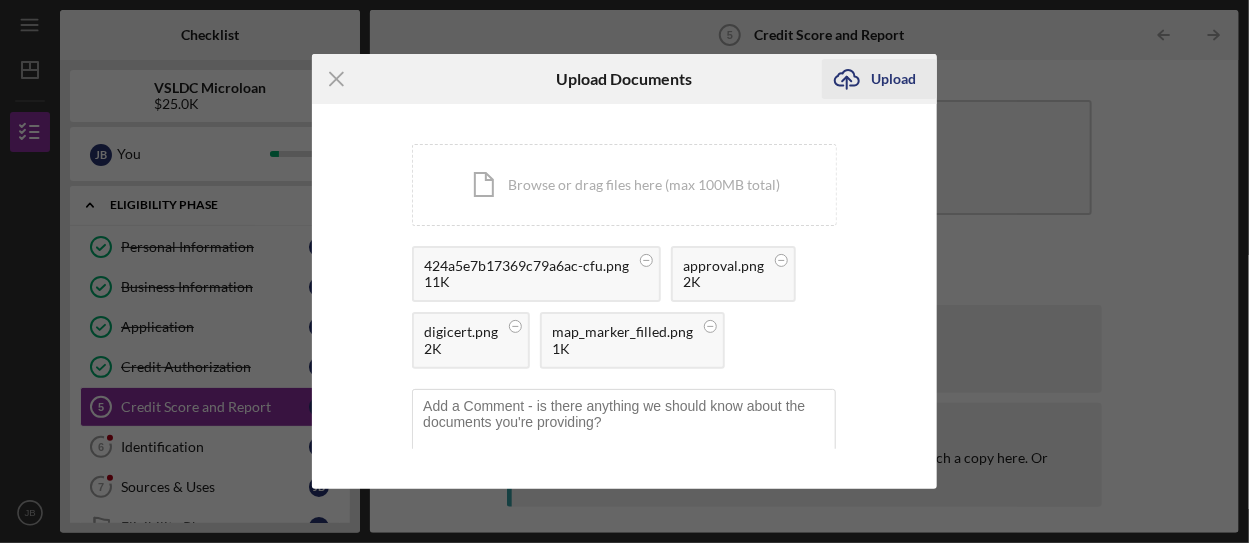 click on "Icon/Upload" 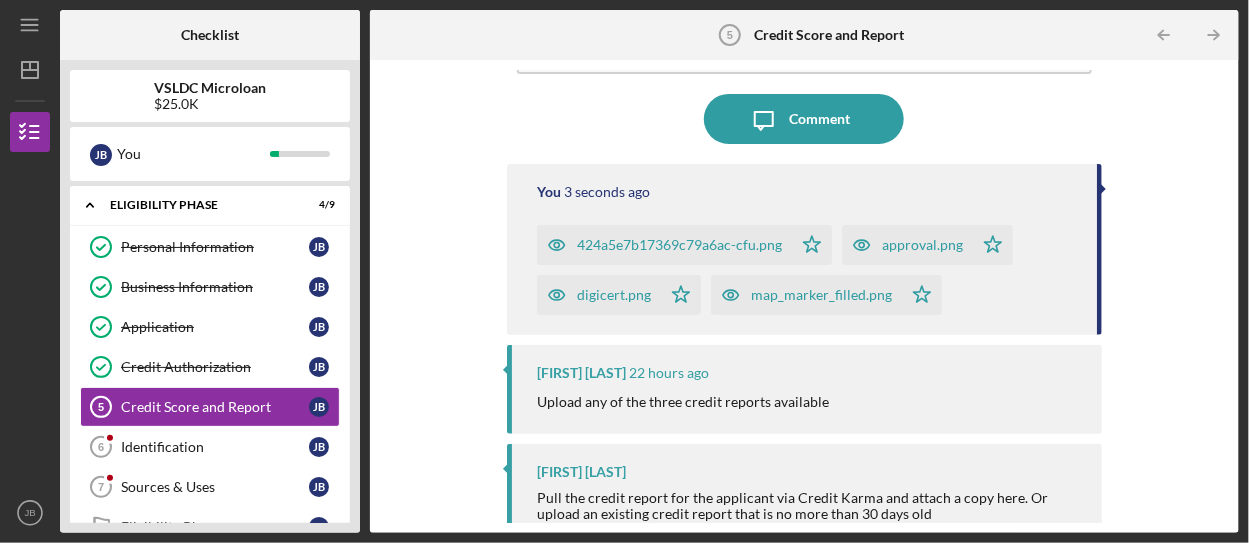 scroll, scrollTop: 164, scrollLeft: 0, axis: vertical 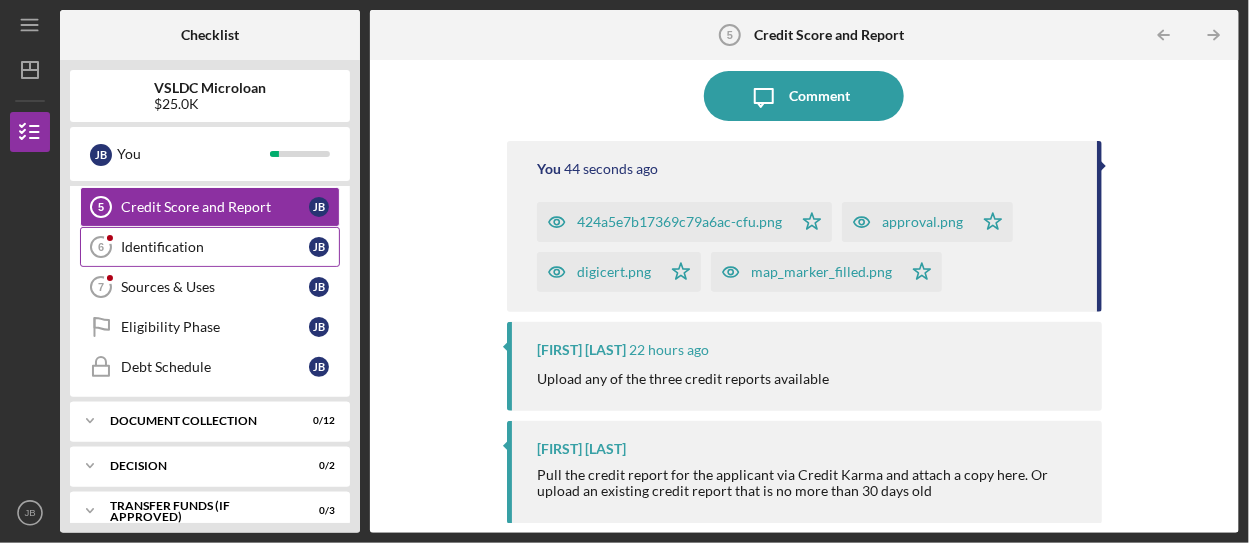 click on "Identification" at bounding box center (215, 247) 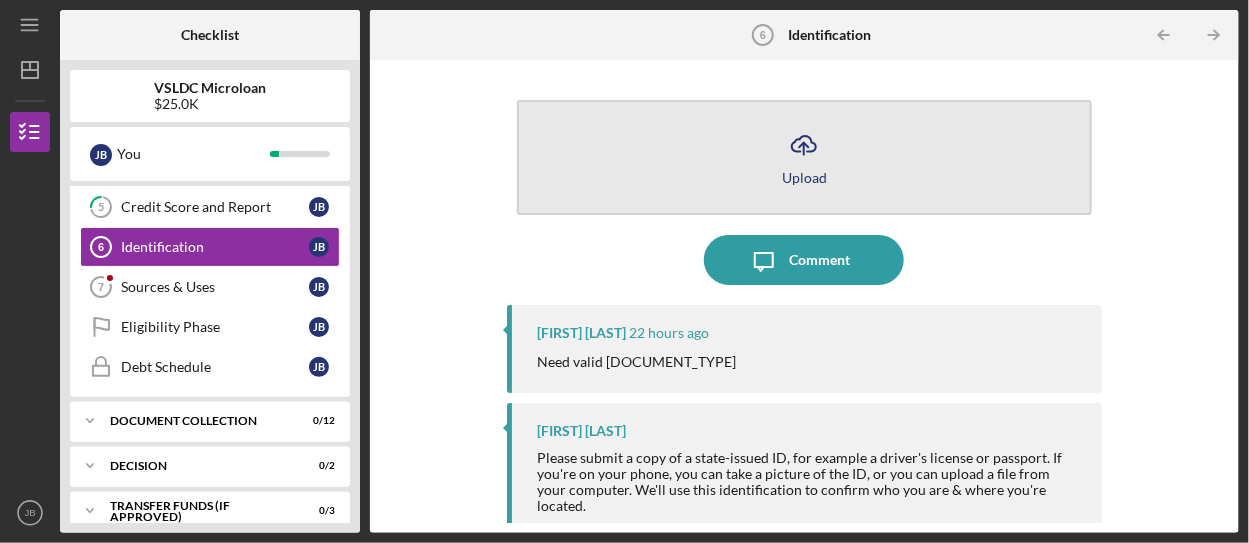 click on "Icon/Upload" 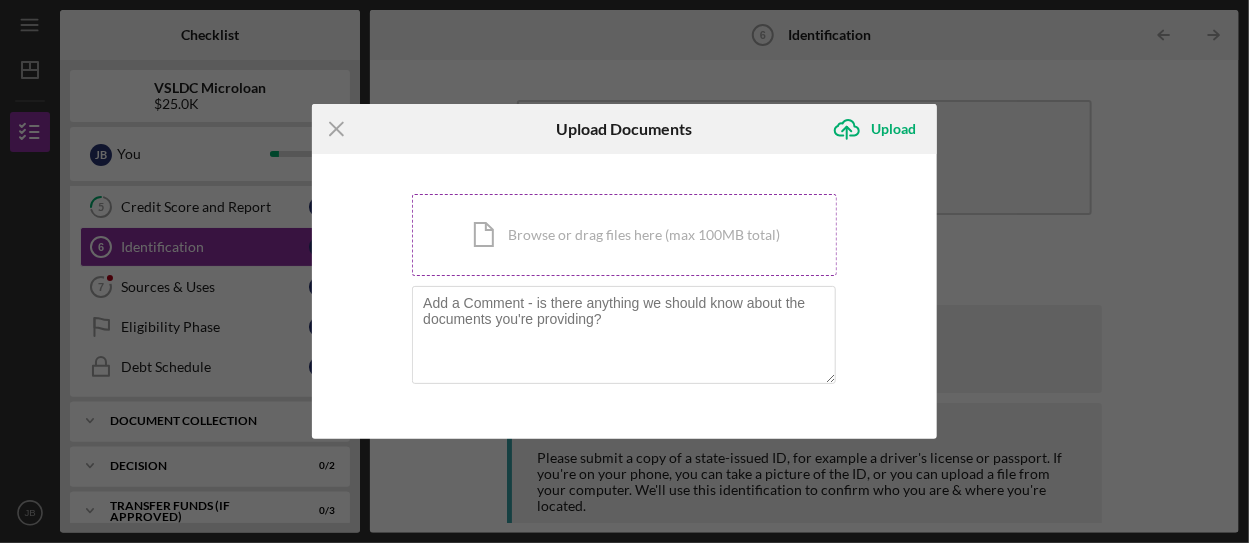 click on "Icon/Document Browse or drag files here (max 100MB total) Tap to choose files or take a photo" at bounding box center (624, 235) 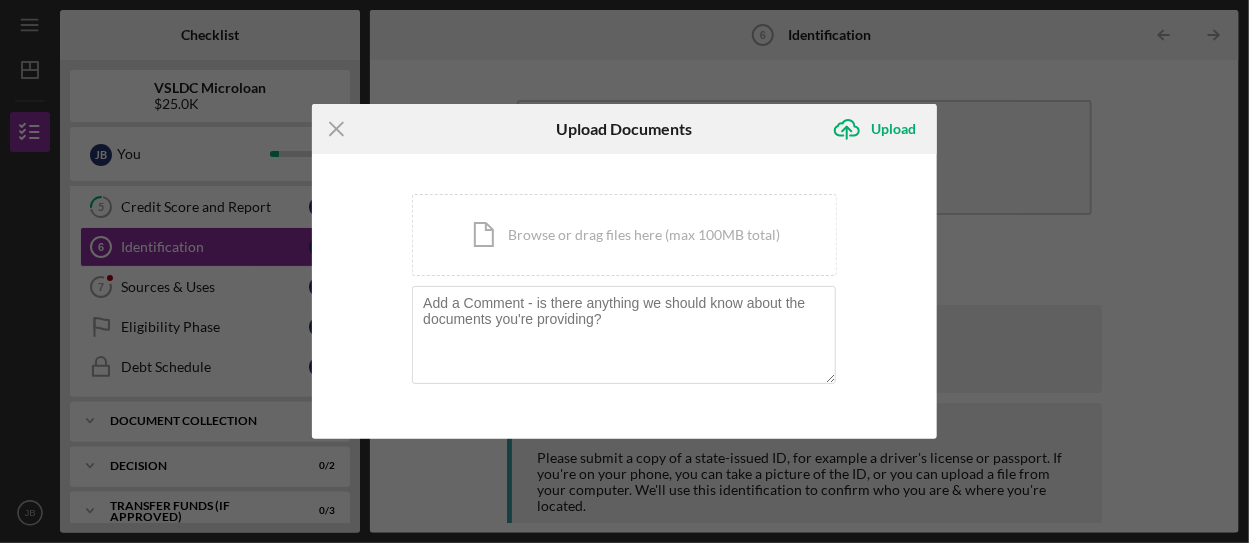 click on "Icon/Menu Close Upload Documents Icon/Upload Upload You're uploading documents related to  Identification . Icon/Document Browse or drag files here (max 100MB total) Tap to choose files or take a photo Cancel Icon/Upload Upload" at bounding box center [624, 271] 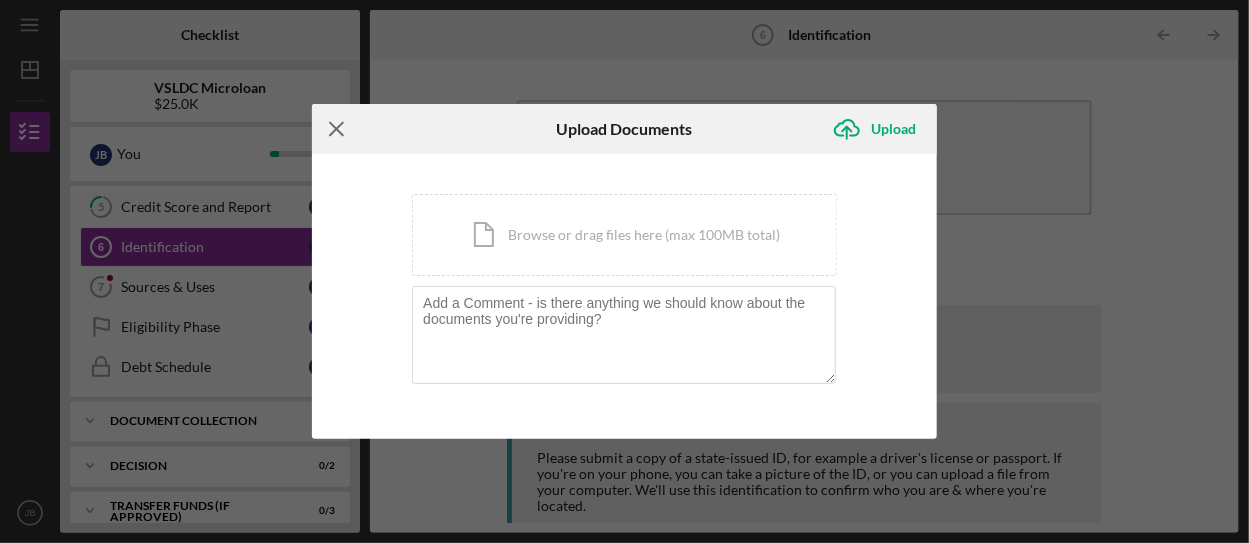 click on "Icon/Menu Close" 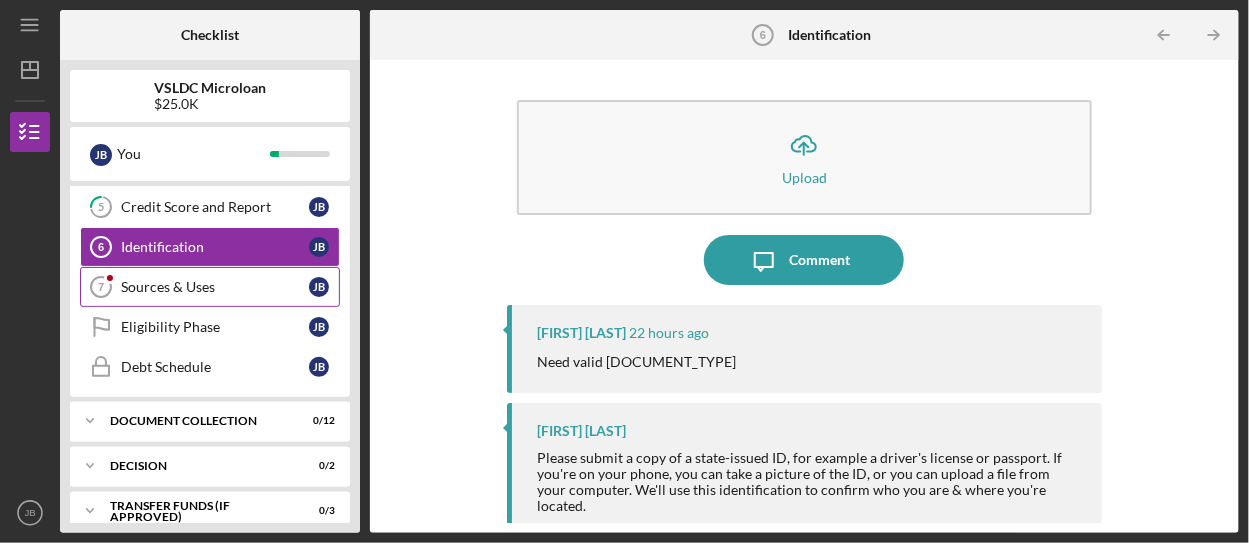 click on "Sources & Uses" at bounding box center (215, 287) 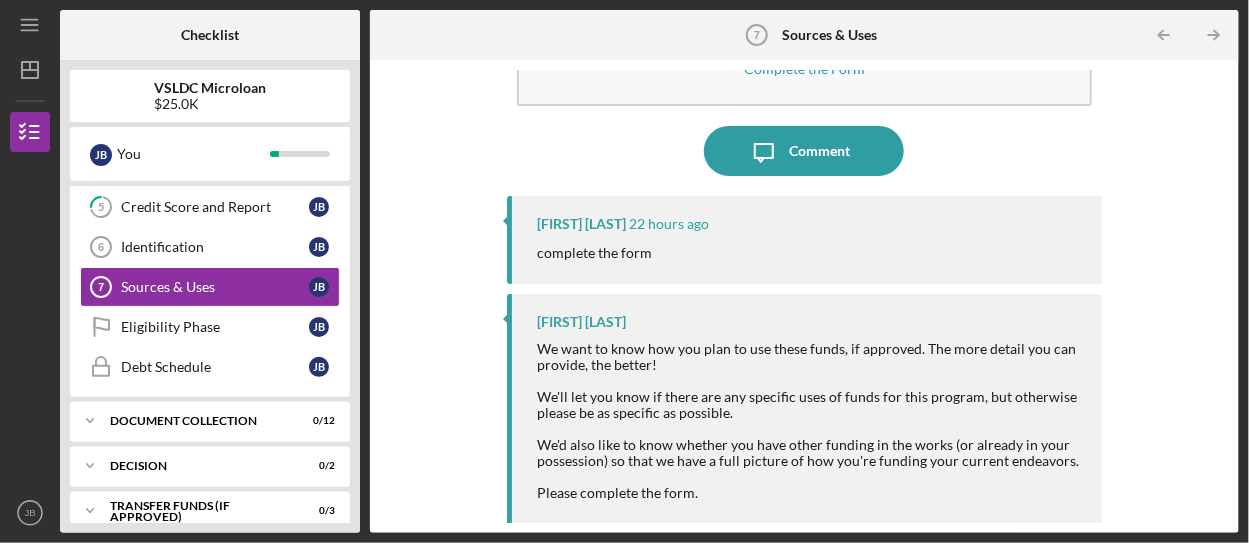 scroll, scrollTop: 112, scrollLeft: 0, axis: vertical 